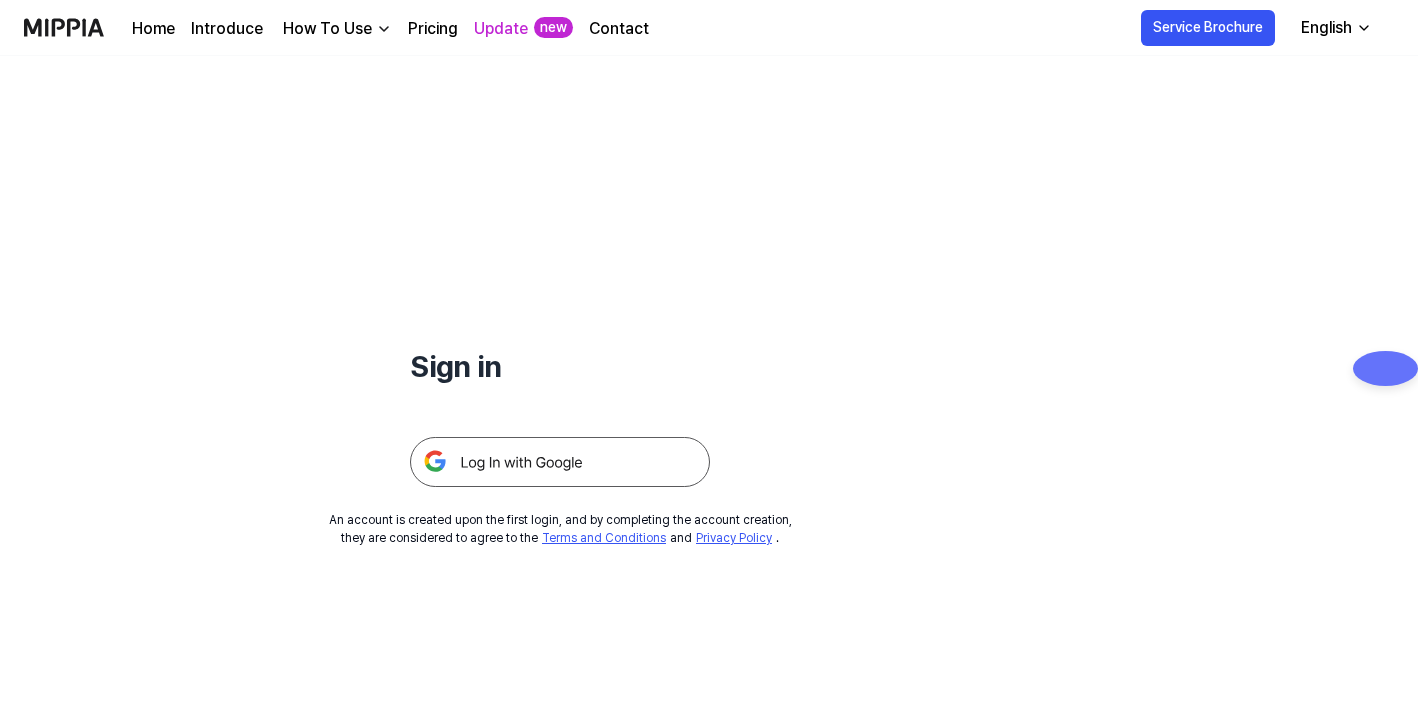 scroll, scrollTop: 0, scrollLeft: 0, axis: both 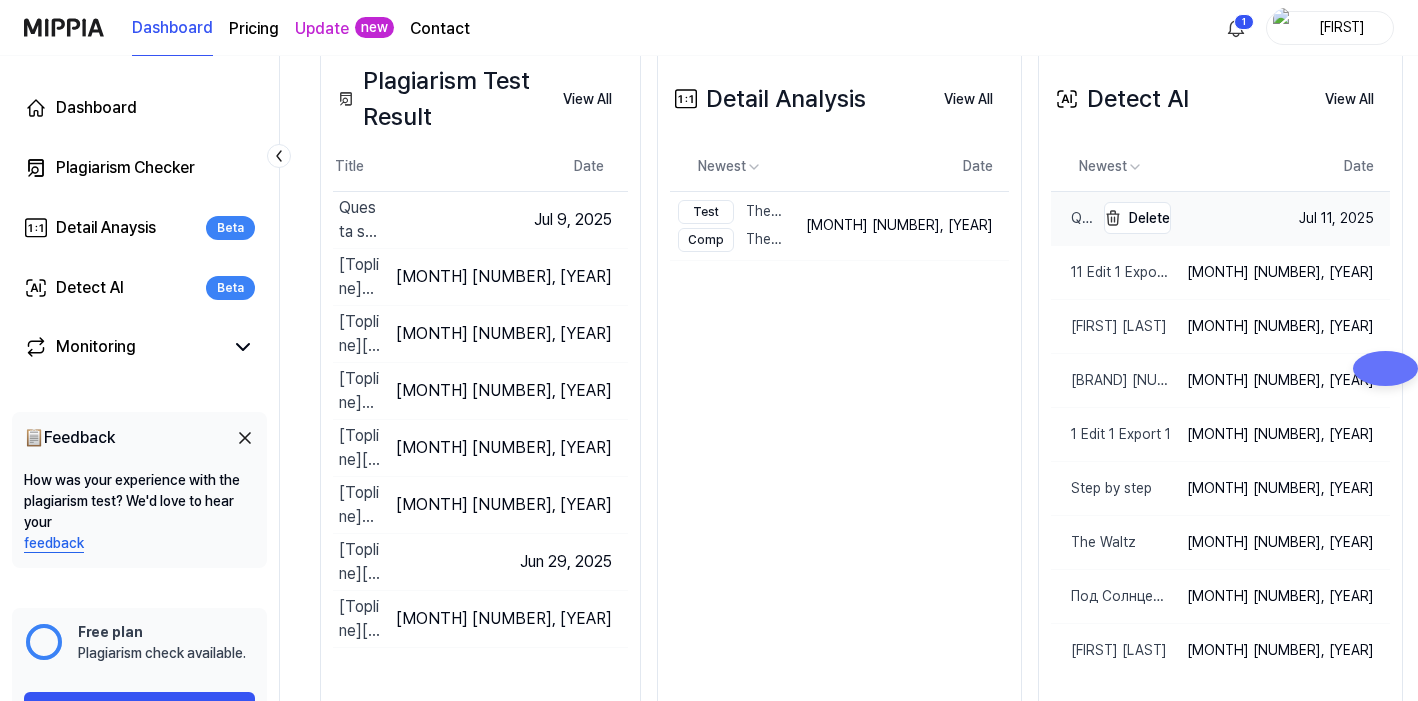 click on "Questa sera, sento il ritmo" at bounding box center (1072, 218) 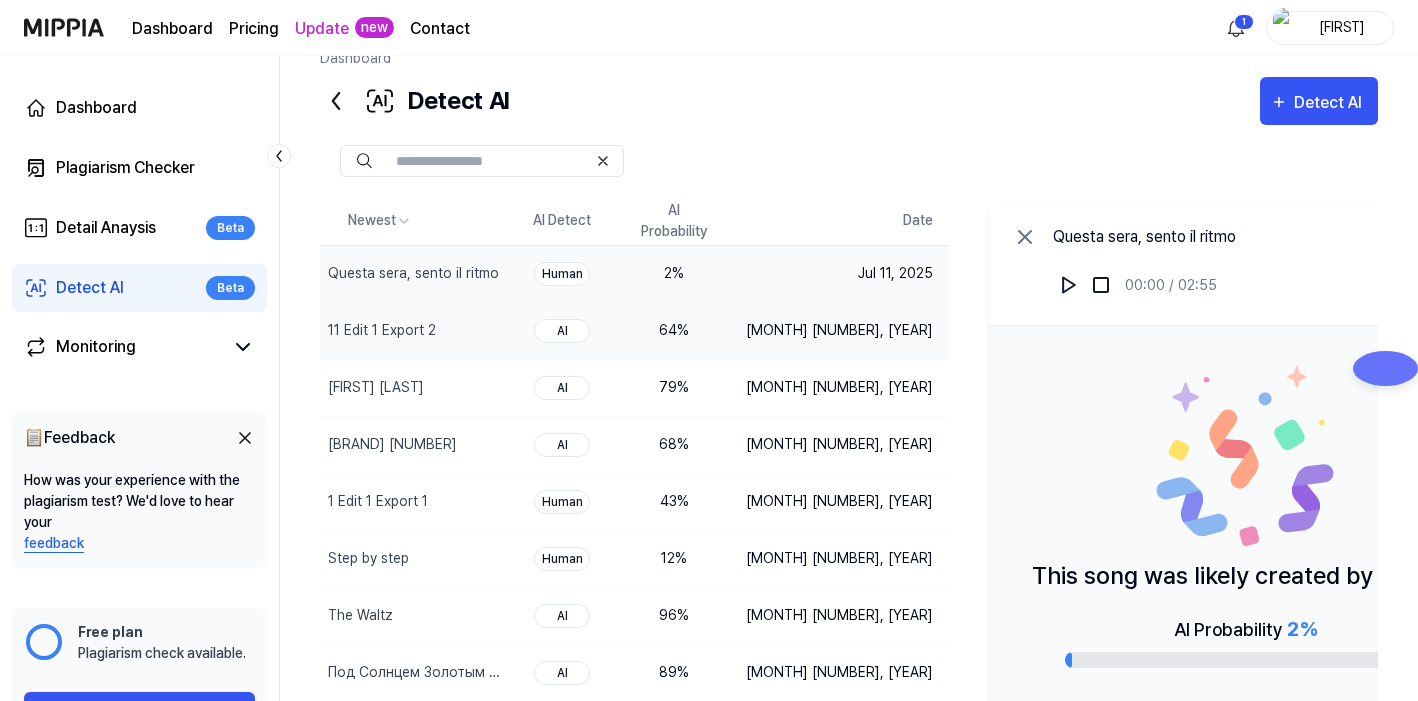 scroll, scrollTop: 0, scrollLeft: 0, axis: both 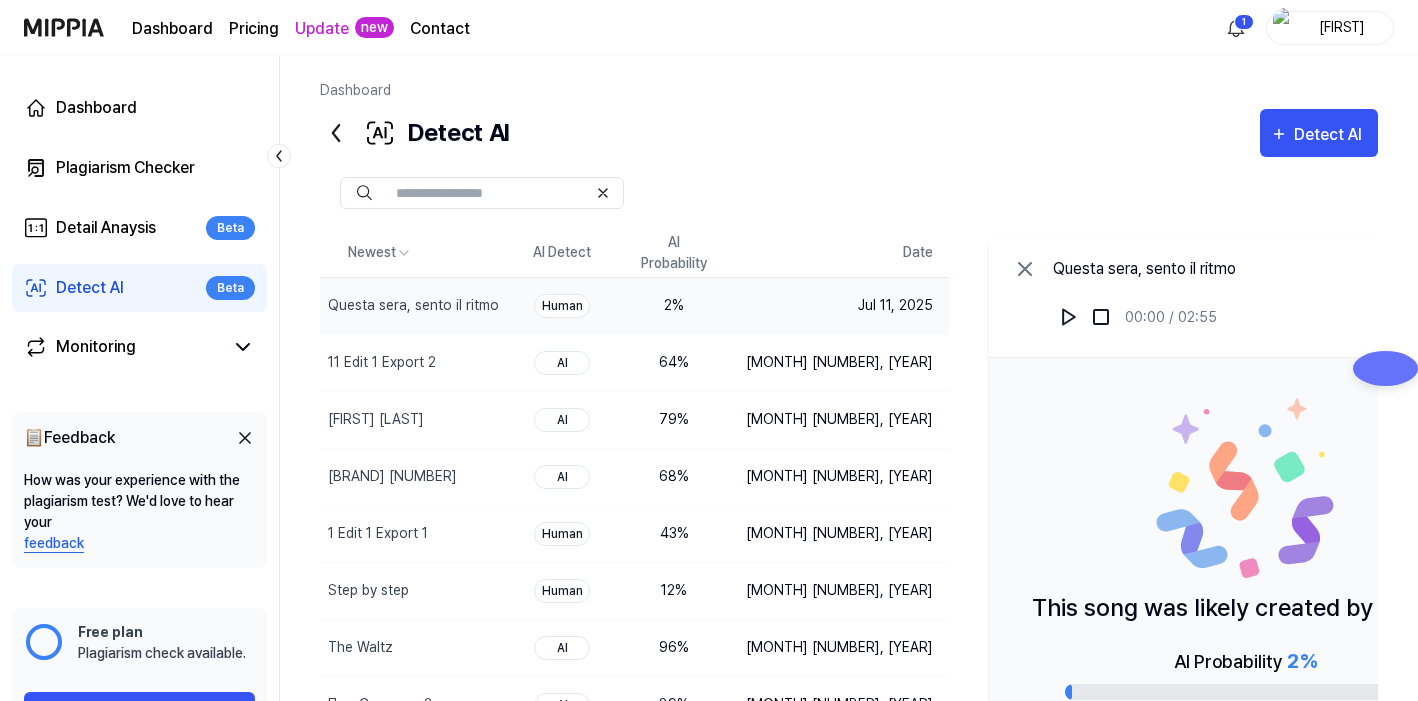 click 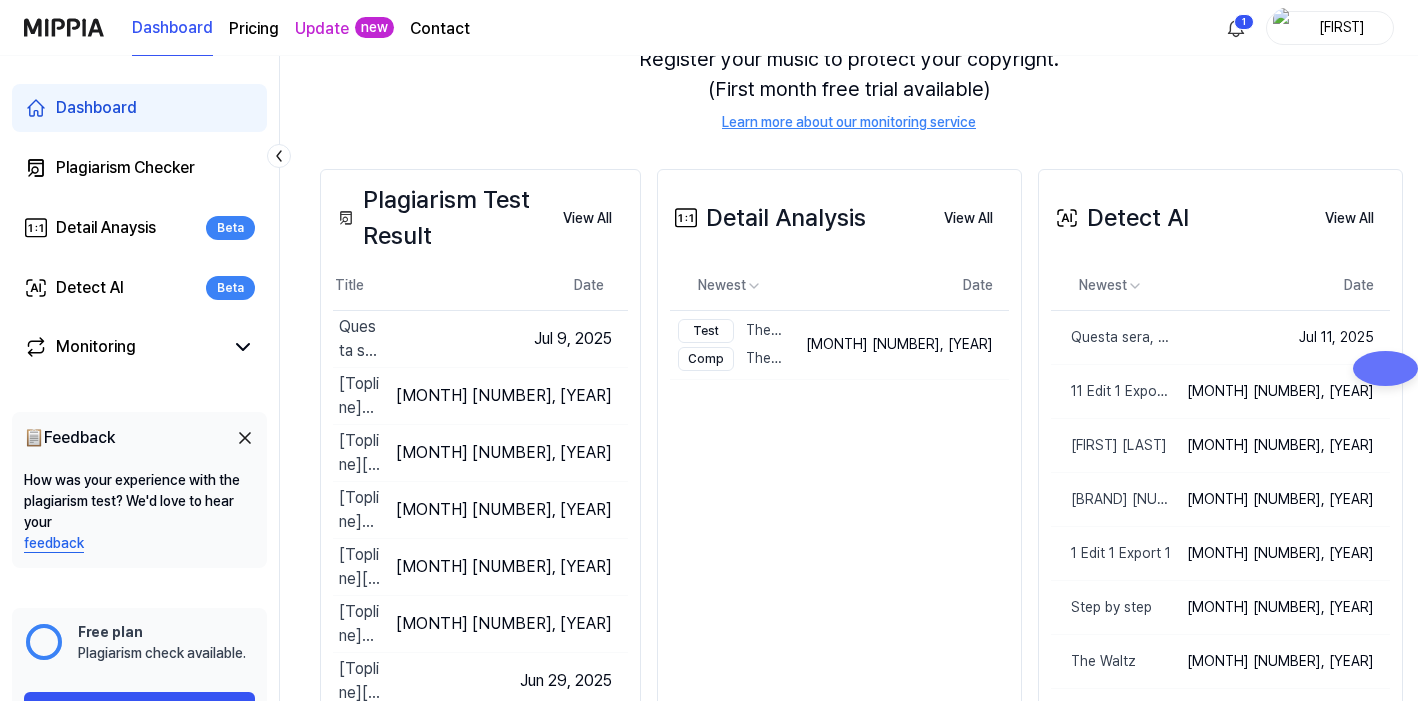 scroll, scrollTop: 277, scrollLeft: 0, axis: vertical 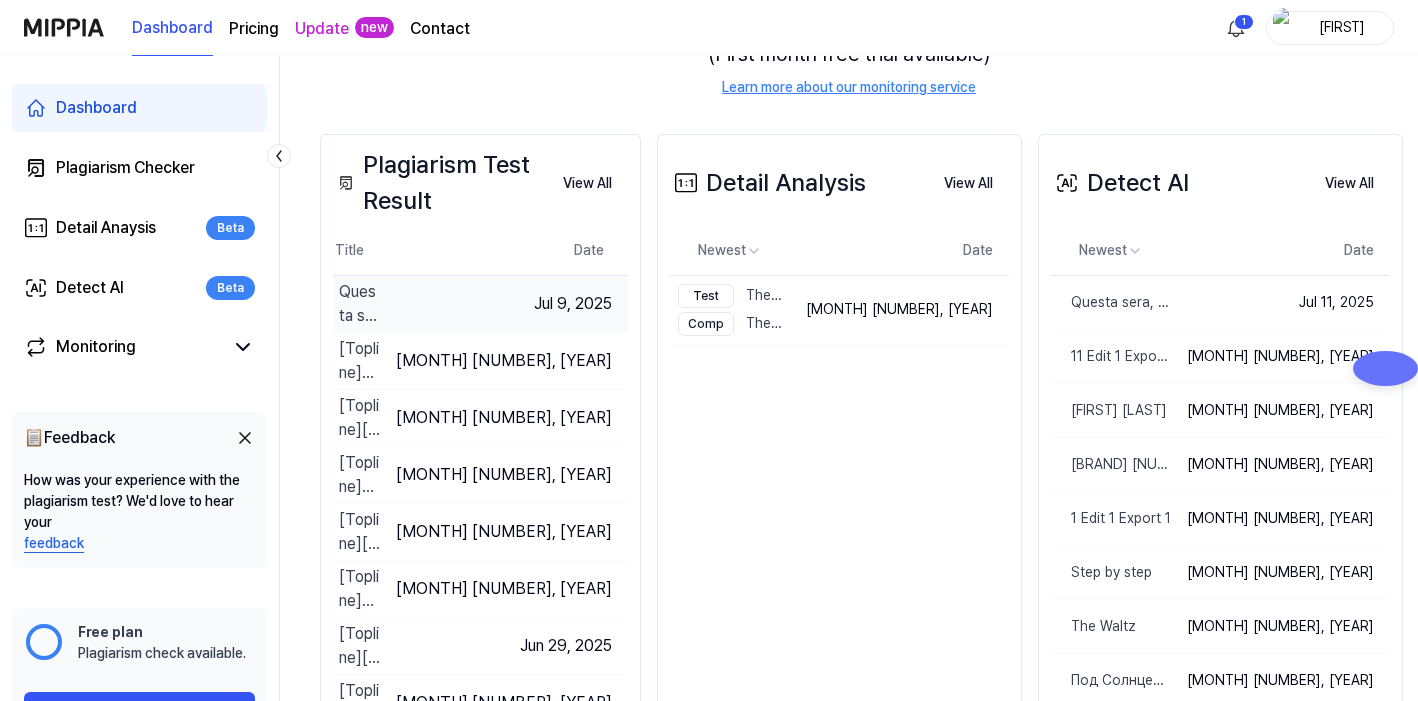 click on "Questa sera, sento il ritmo" at bounding box center (359, 304) 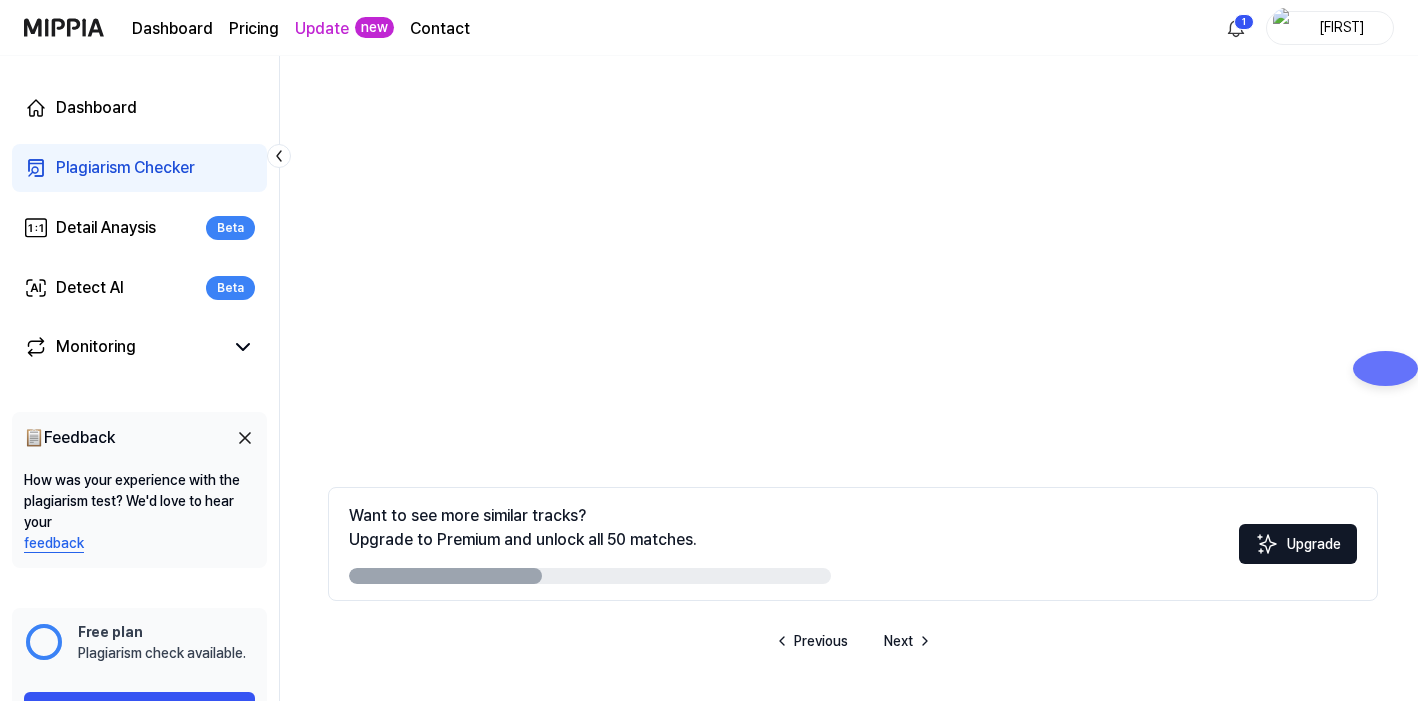 scroll, scrollTop: 0, scrollLeft: 0, axis: both 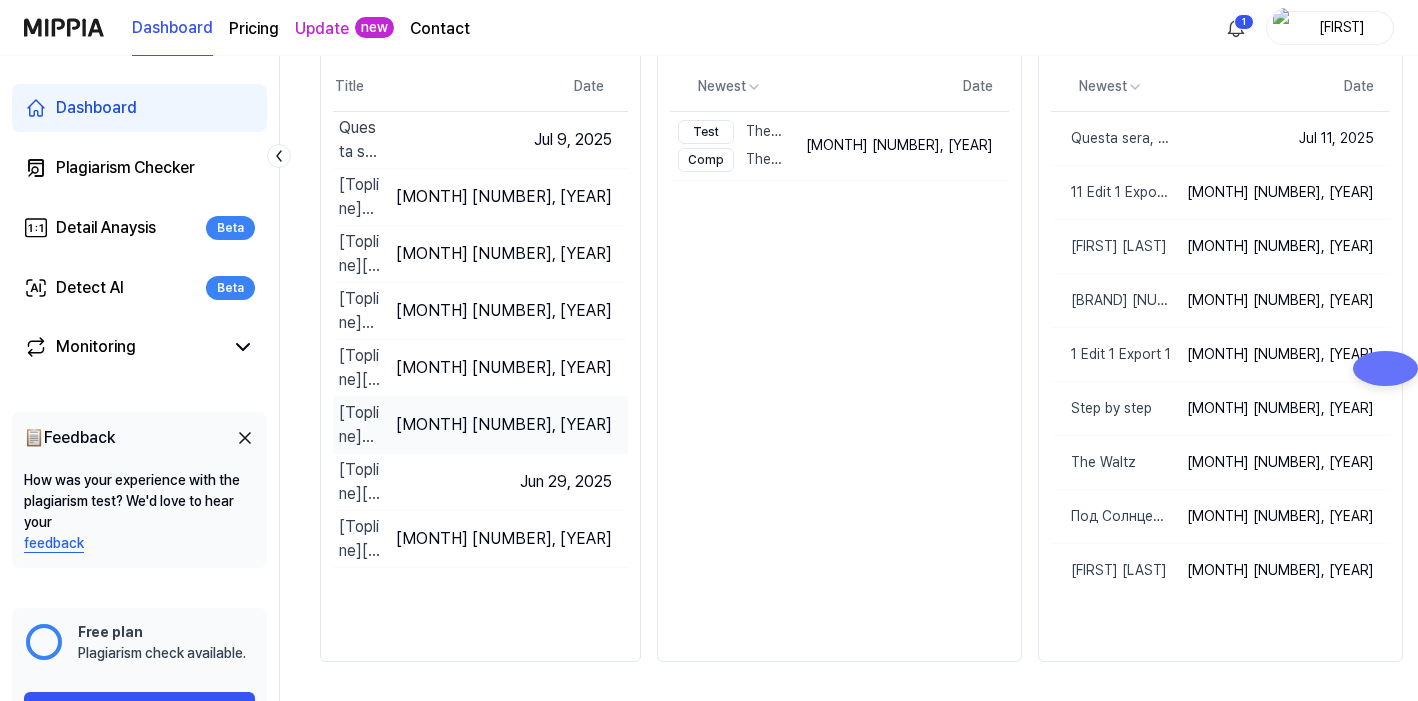 click on "[Topline] Dance With Me" at bounding box center (359, 425) 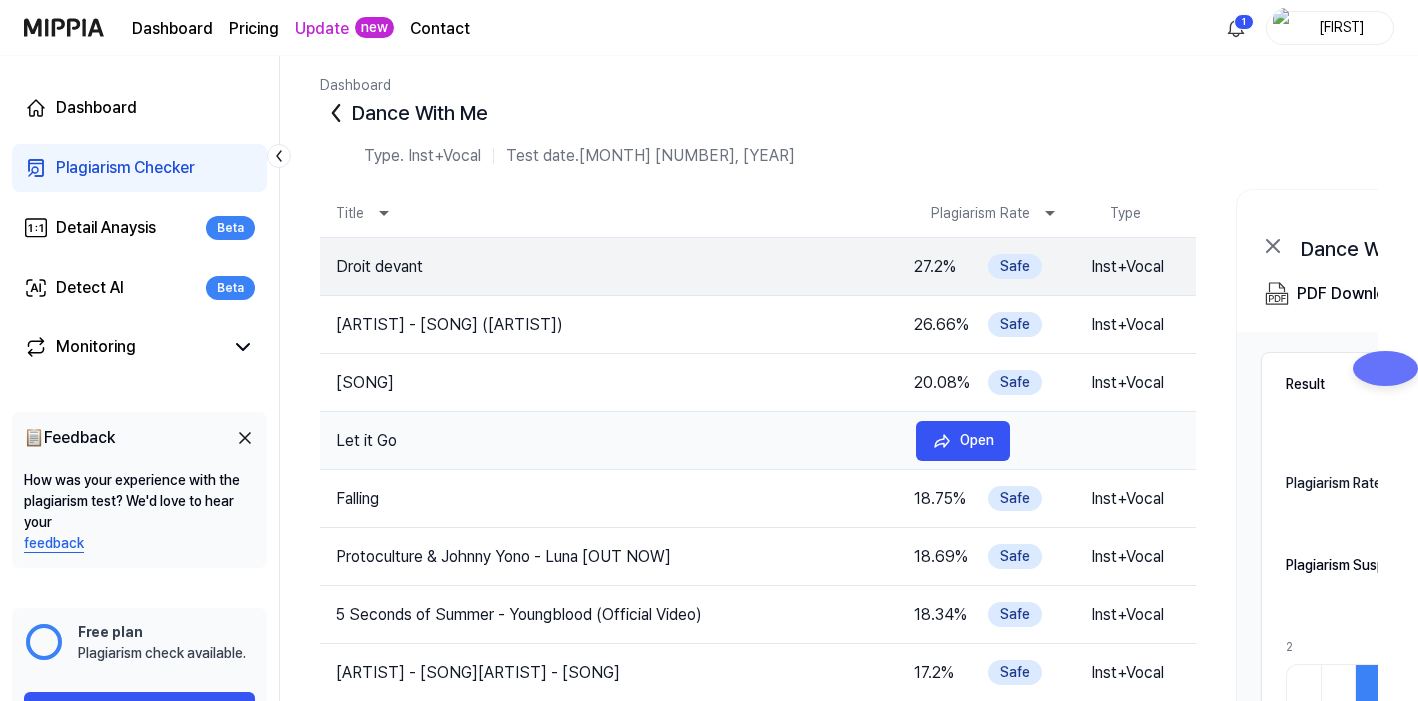 scroll, scrollTop: 0, scrollLeft: 0, axis: both 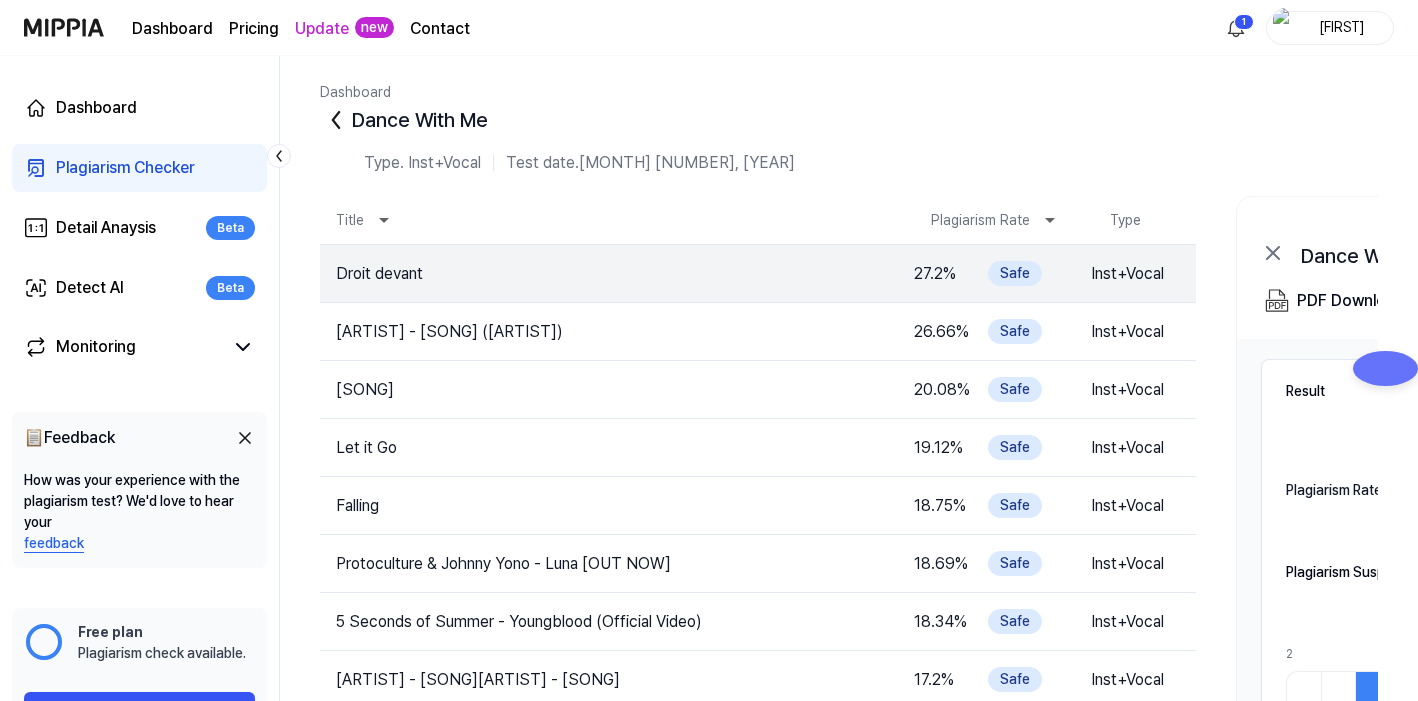 click 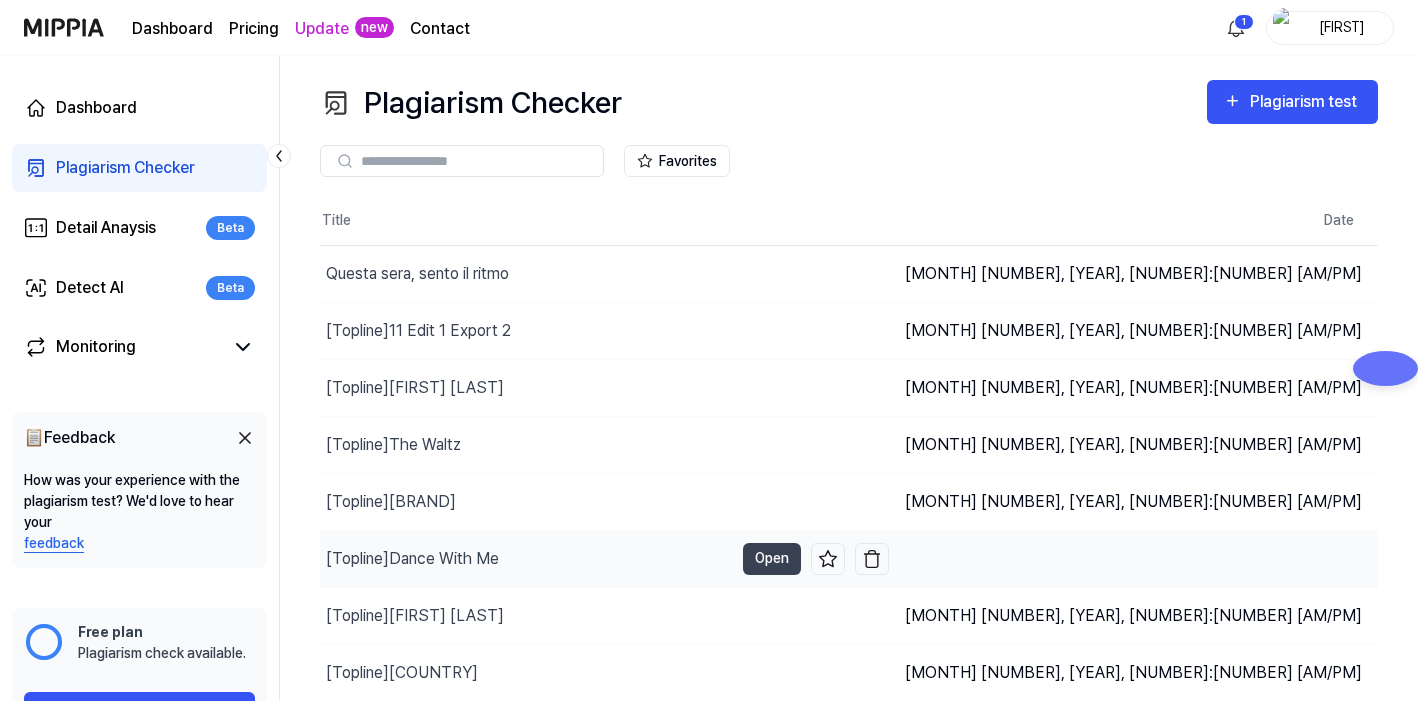 click on "[Topline] Dance With Me" at bounding box center [412, 559] 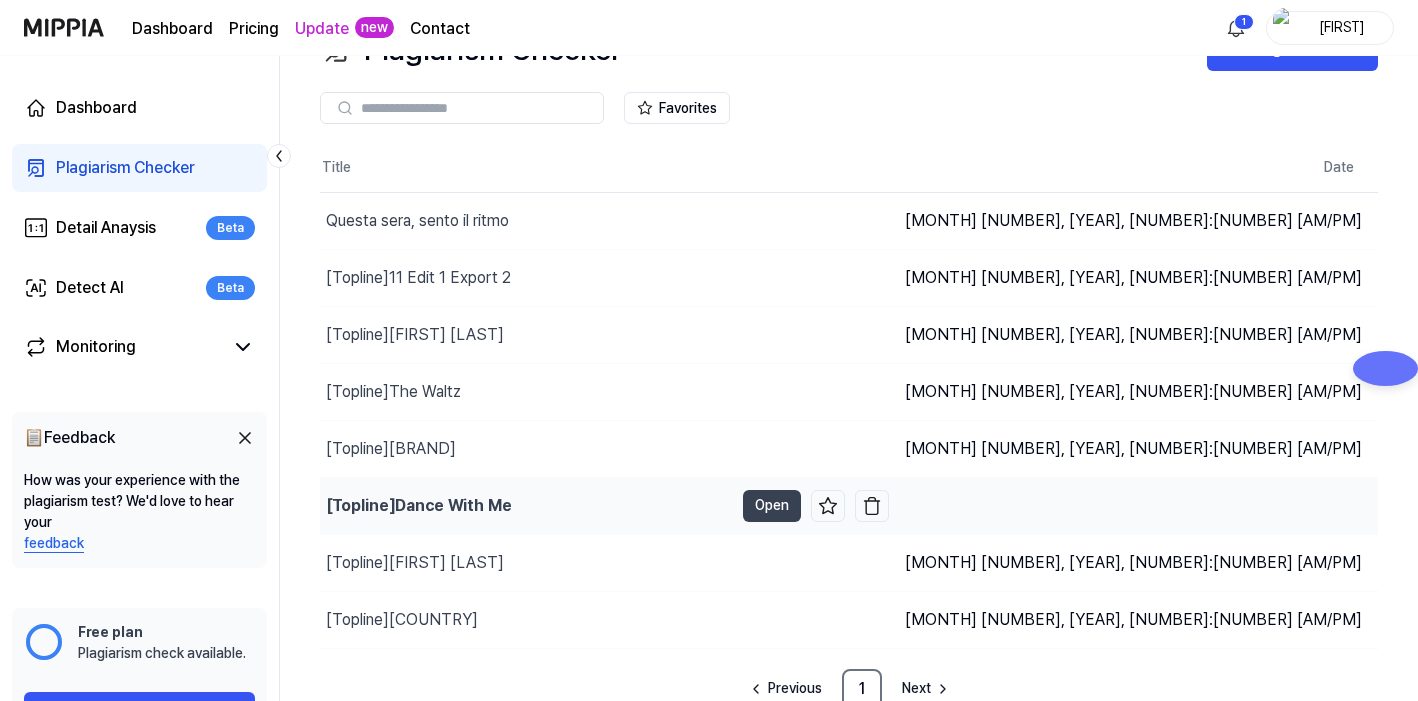 scroll, scrollTop: 60, scrollLeft: 0, axis: vertical 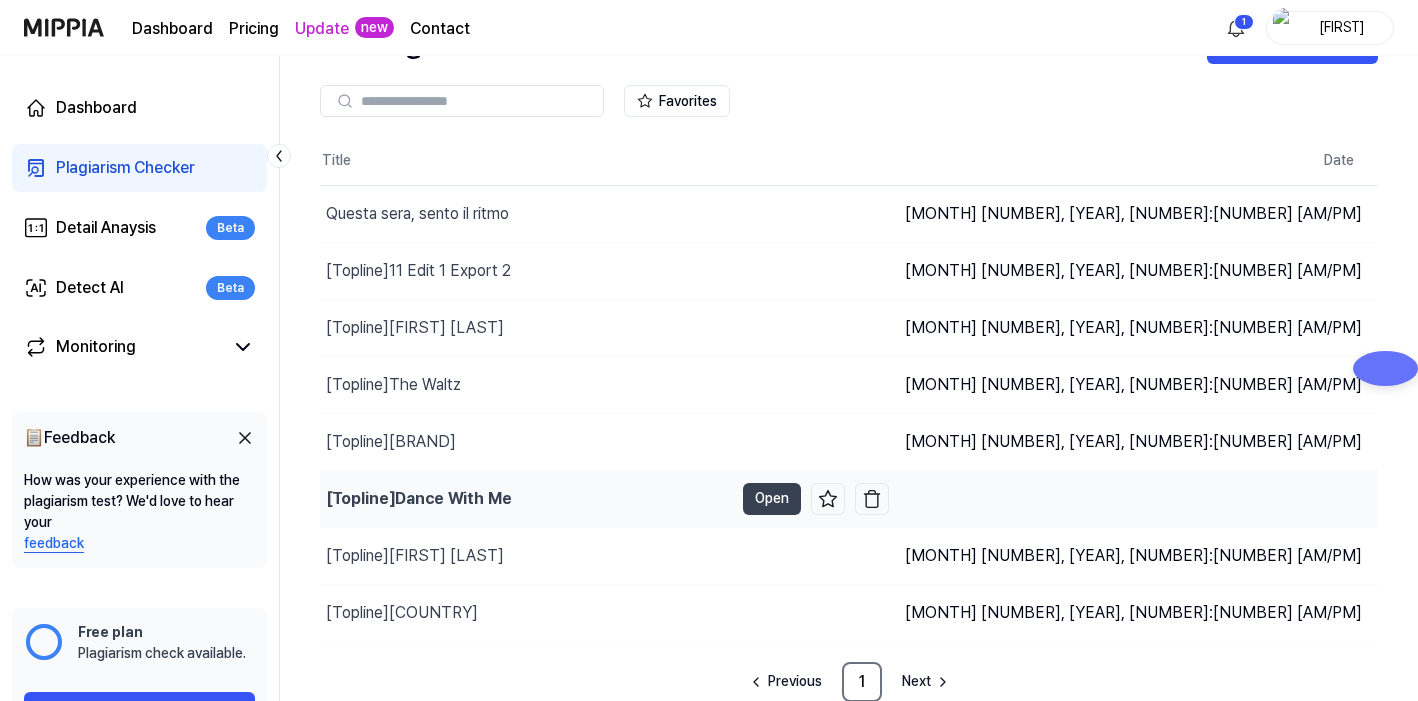 click on "[Topline] Dance With Me" at bounding box center (419, 499) 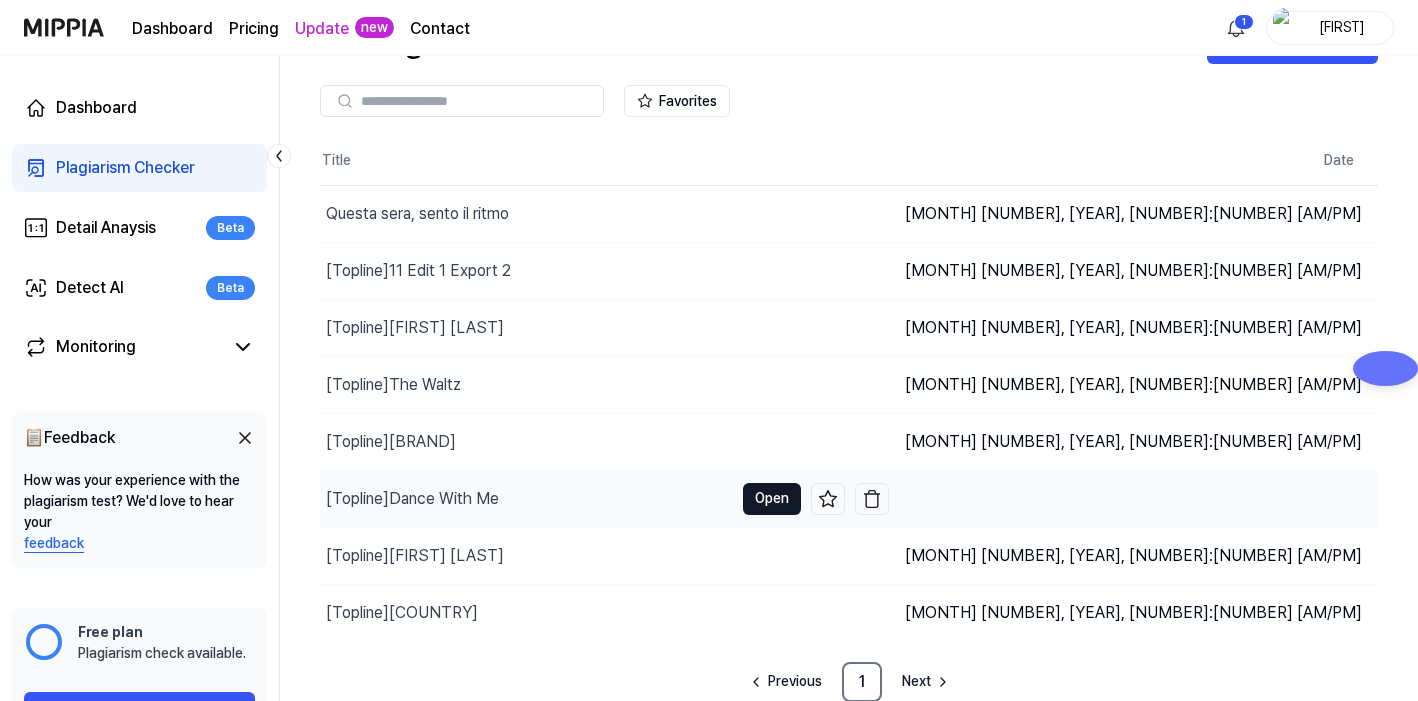 click on "Open" at bounding box center [772, 499] 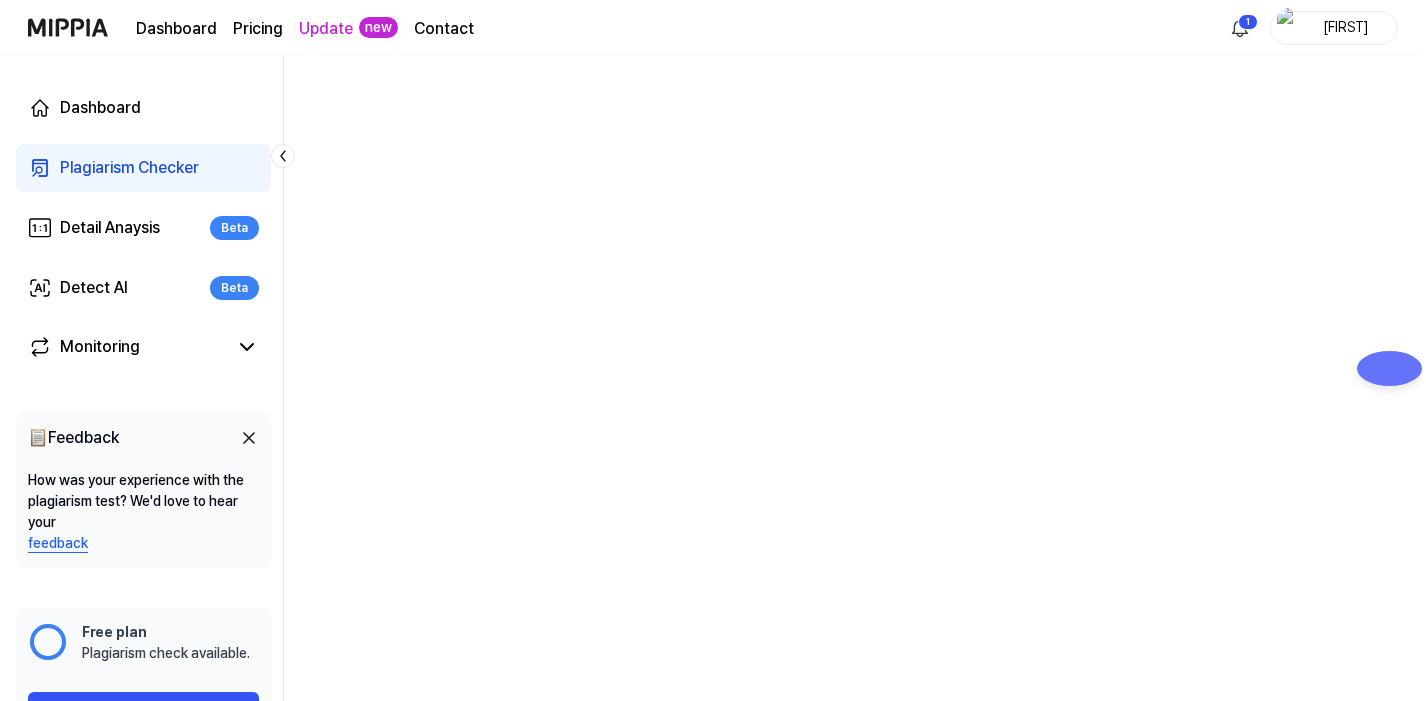 scroll, scrollTop: 0, scrollLeft: 0, axis: both 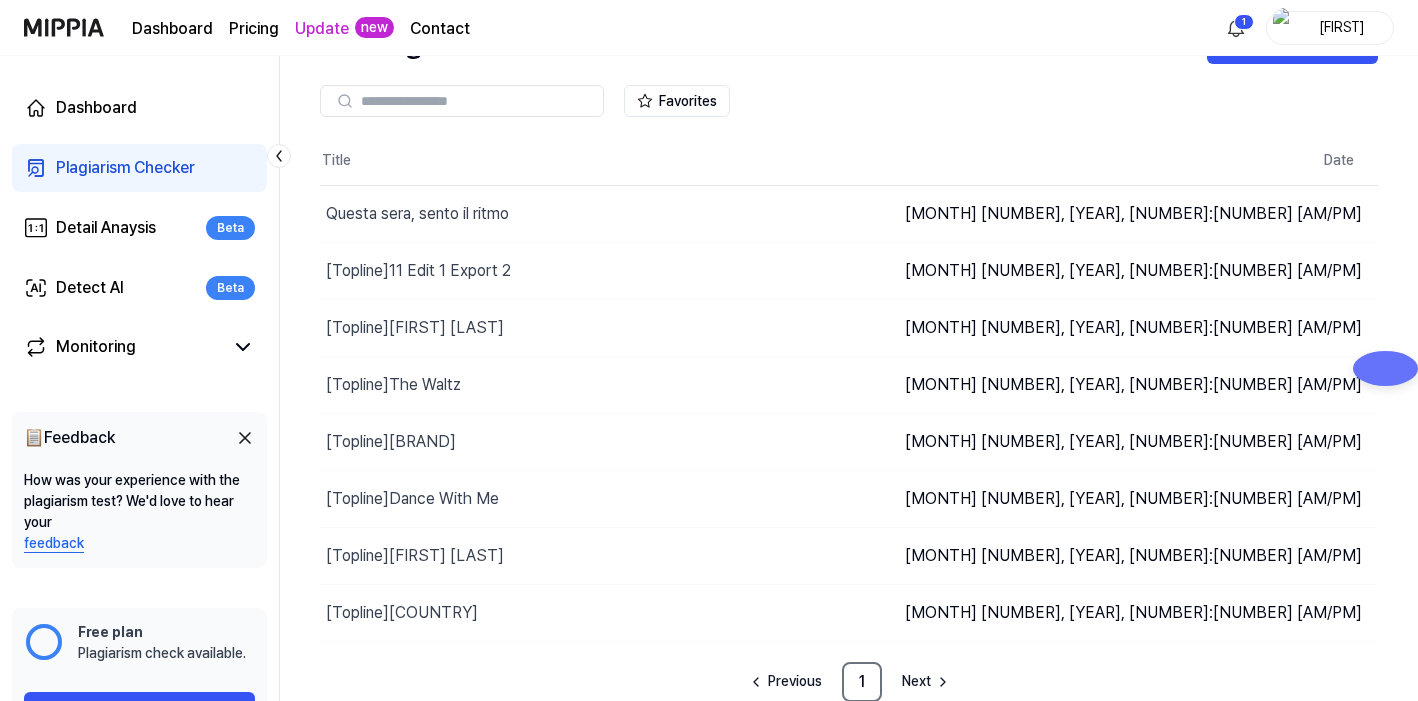 click on "Update" at bounding box center (322, 29) 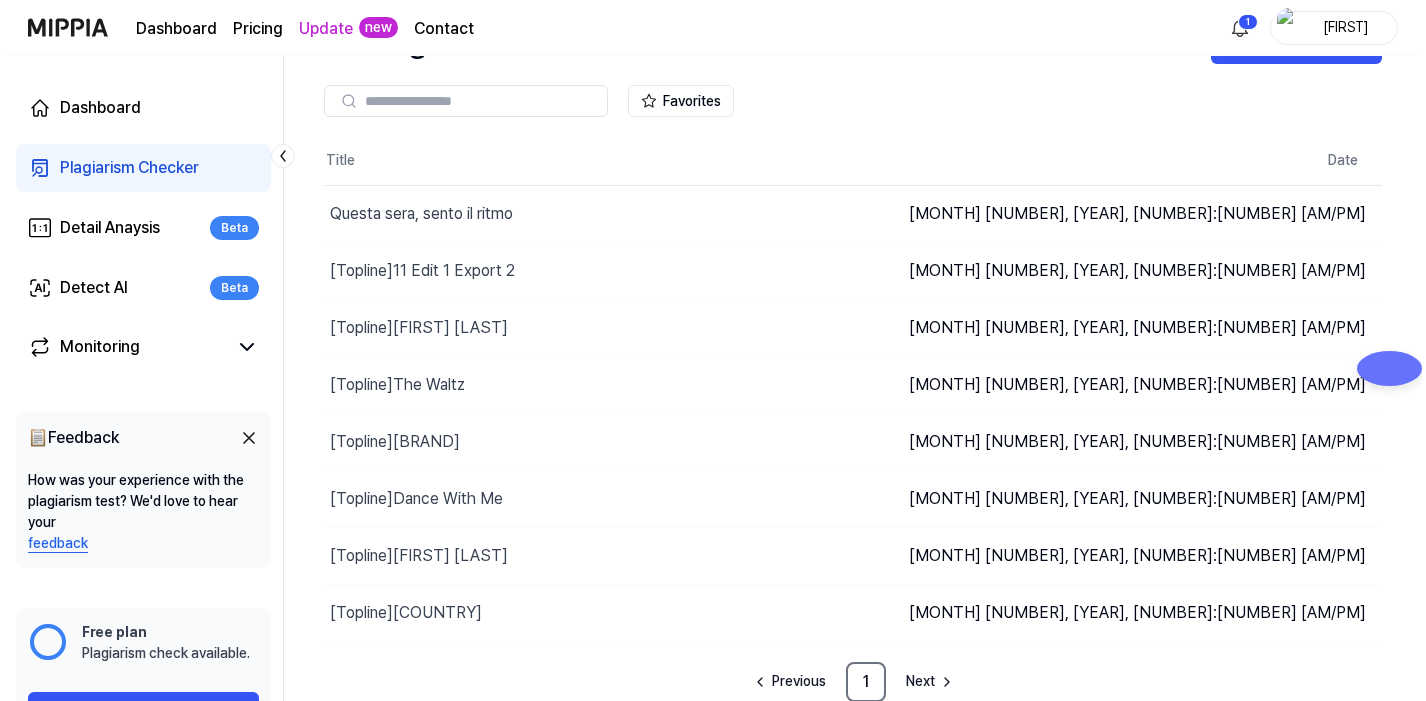scroll, scrollTop: 0, scrollLeft: 0, axis: both 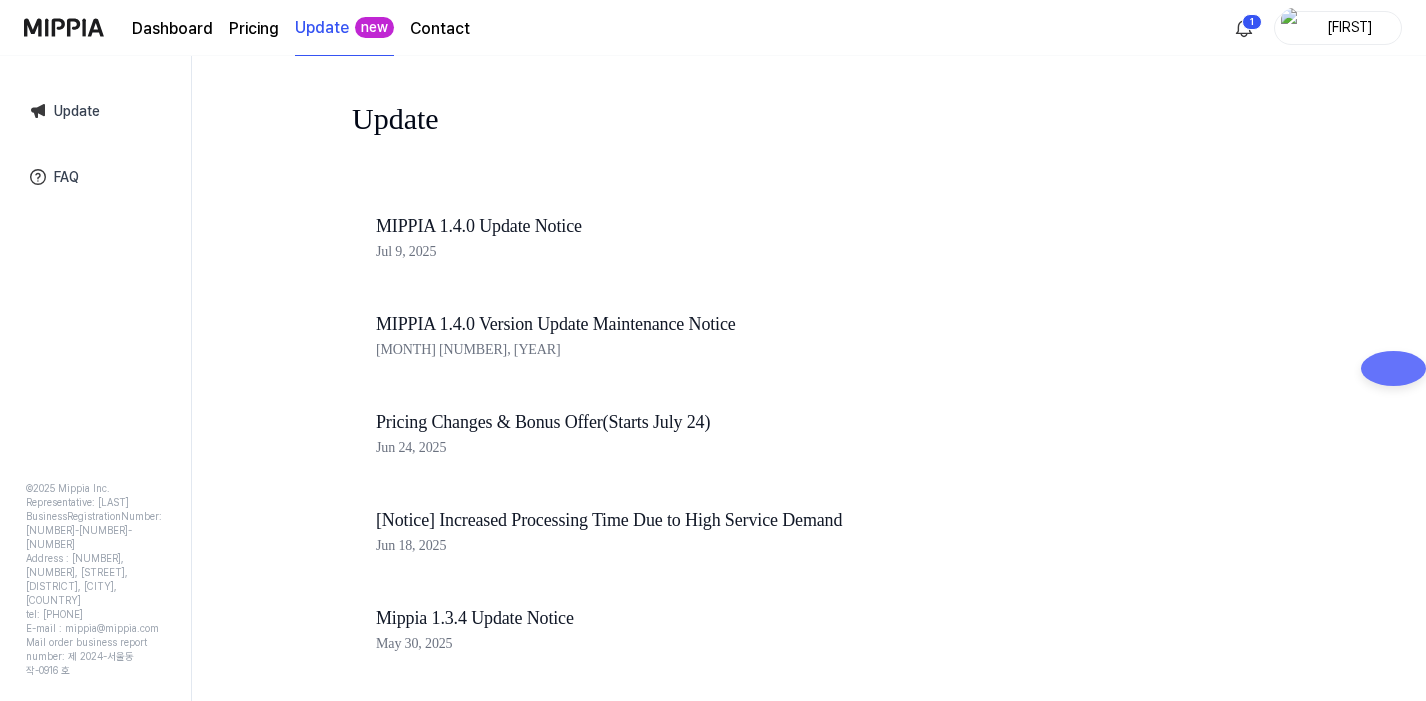 click on "Update" at bounding box center [95, 111] 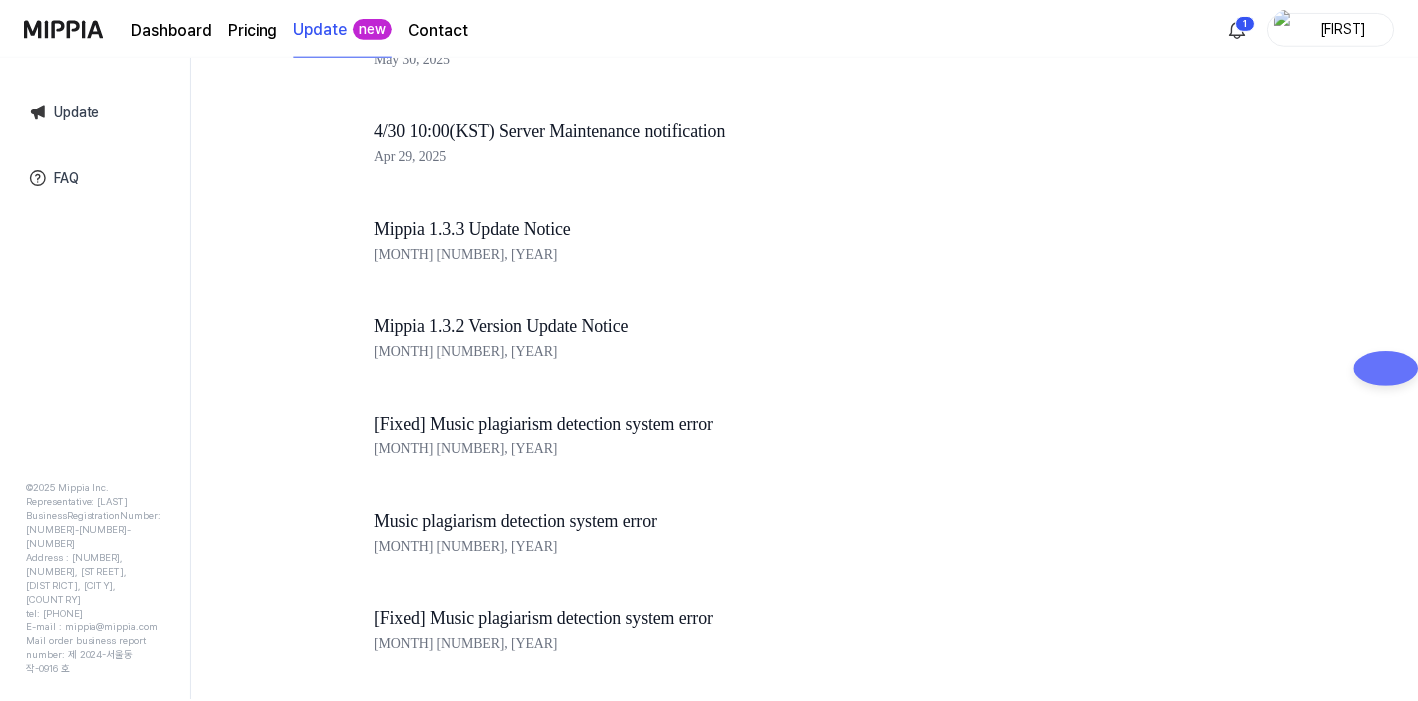 scroll, scrollTop: 0, scrollLeft: 0, axis: both 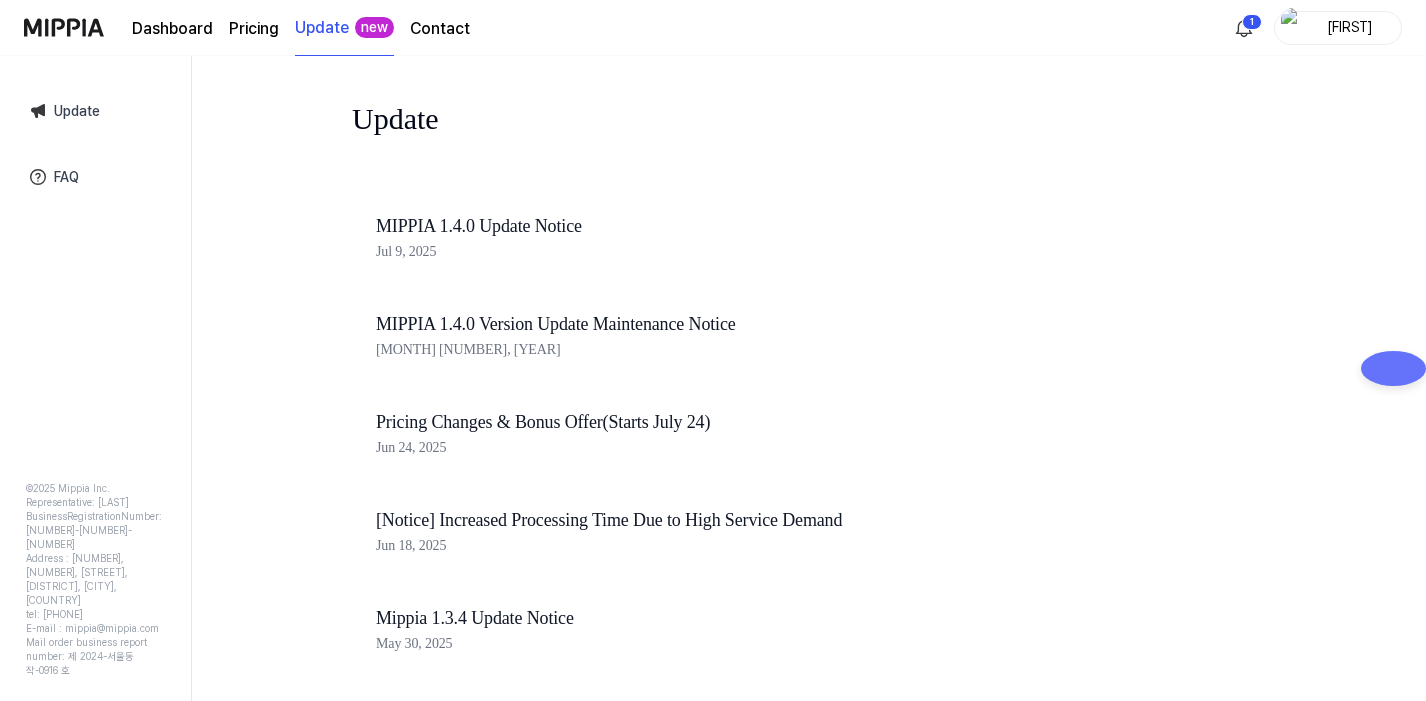 click on "Dashboard" at bounding box center [172, 29] 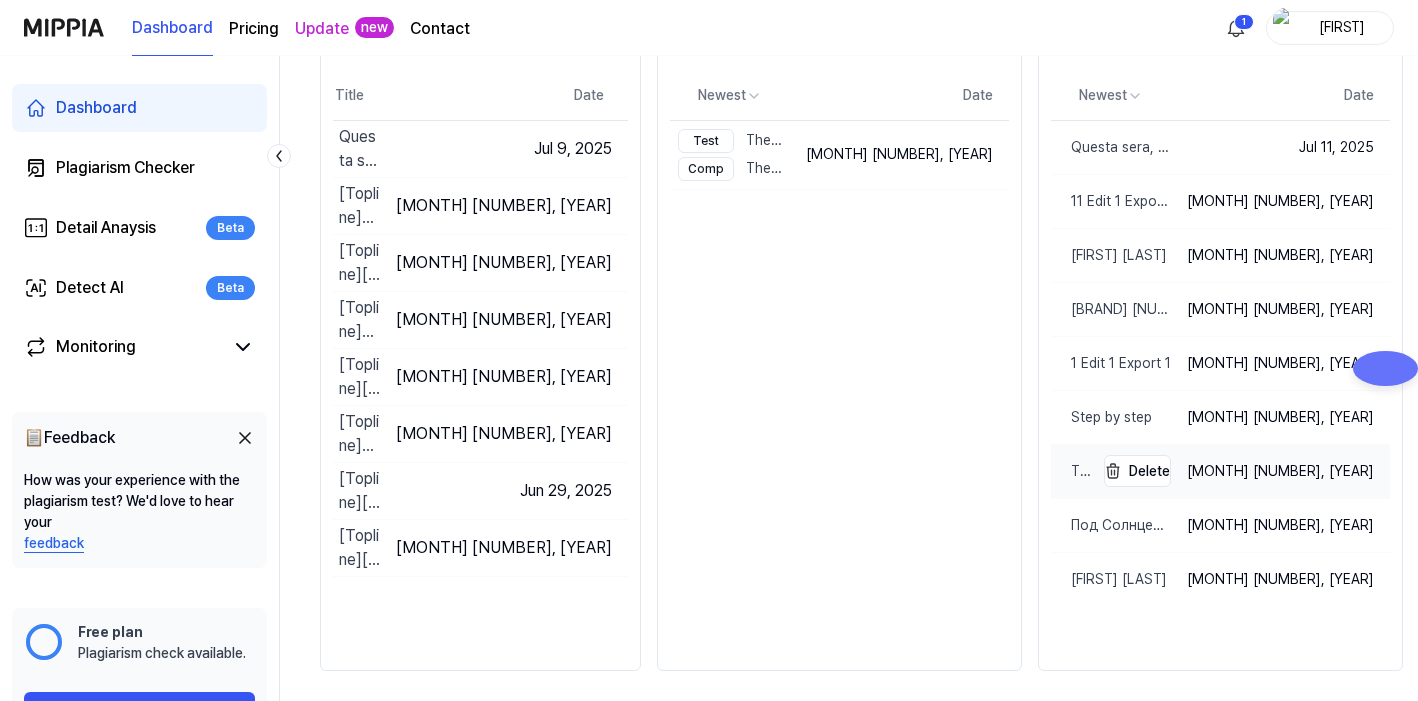 scroll, scrollTop: 441, scrollLeft: 0, axis: vertical 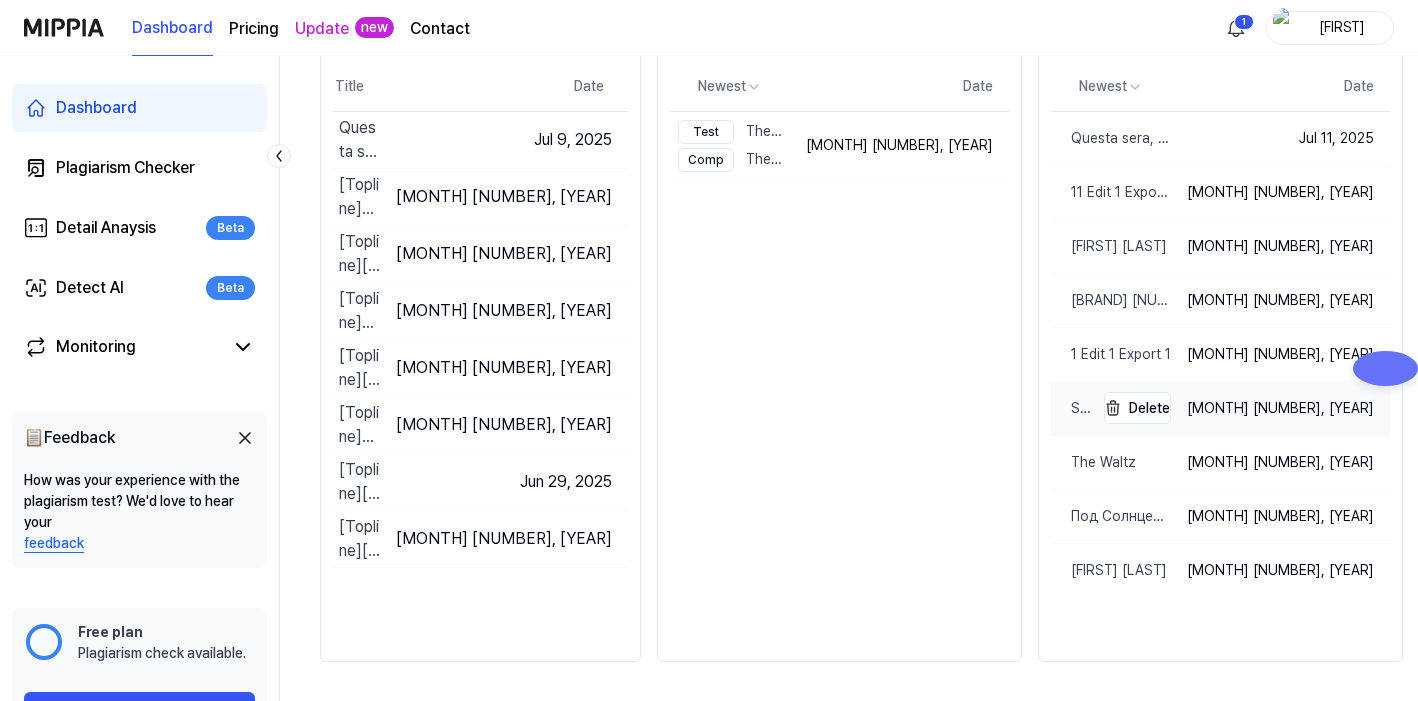 click on "Step by step" at bounding box center (1072, 408) 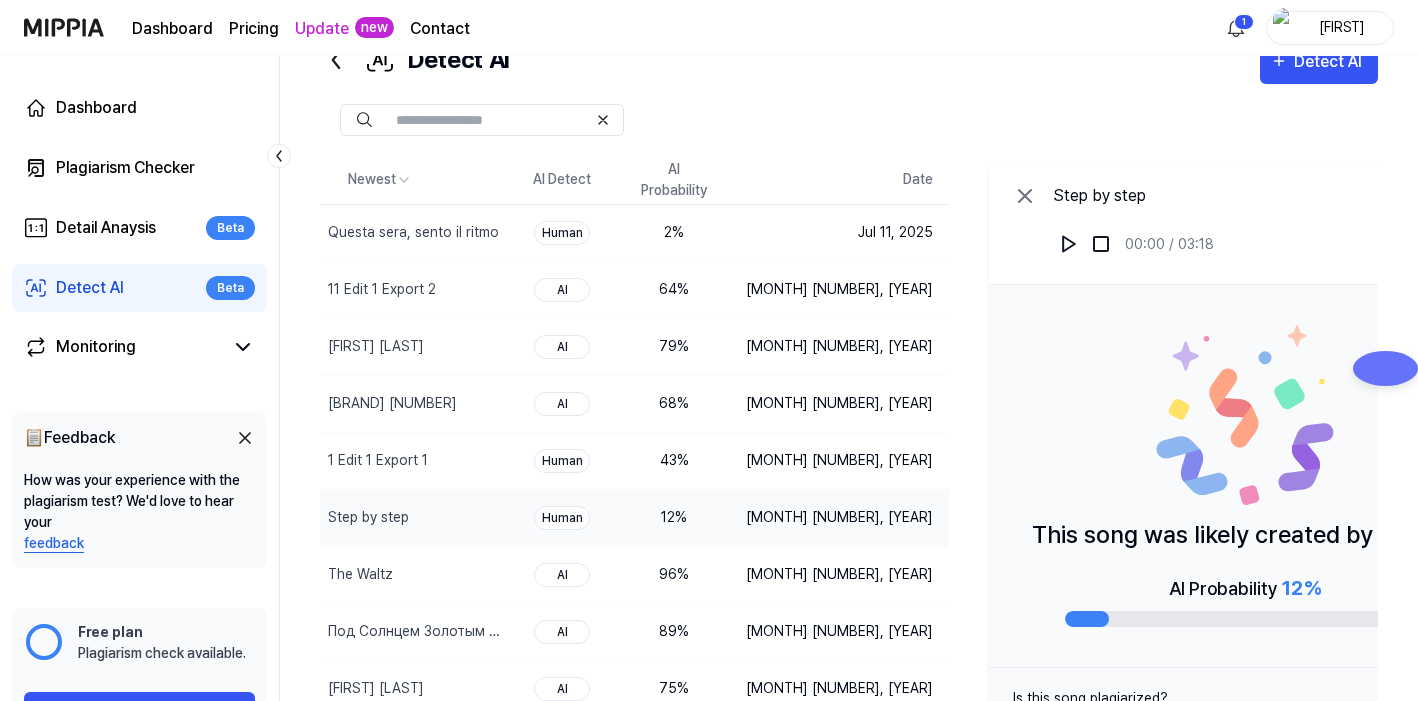 scroll, scrollTop: 0, scrollLeft: 0, axis: both 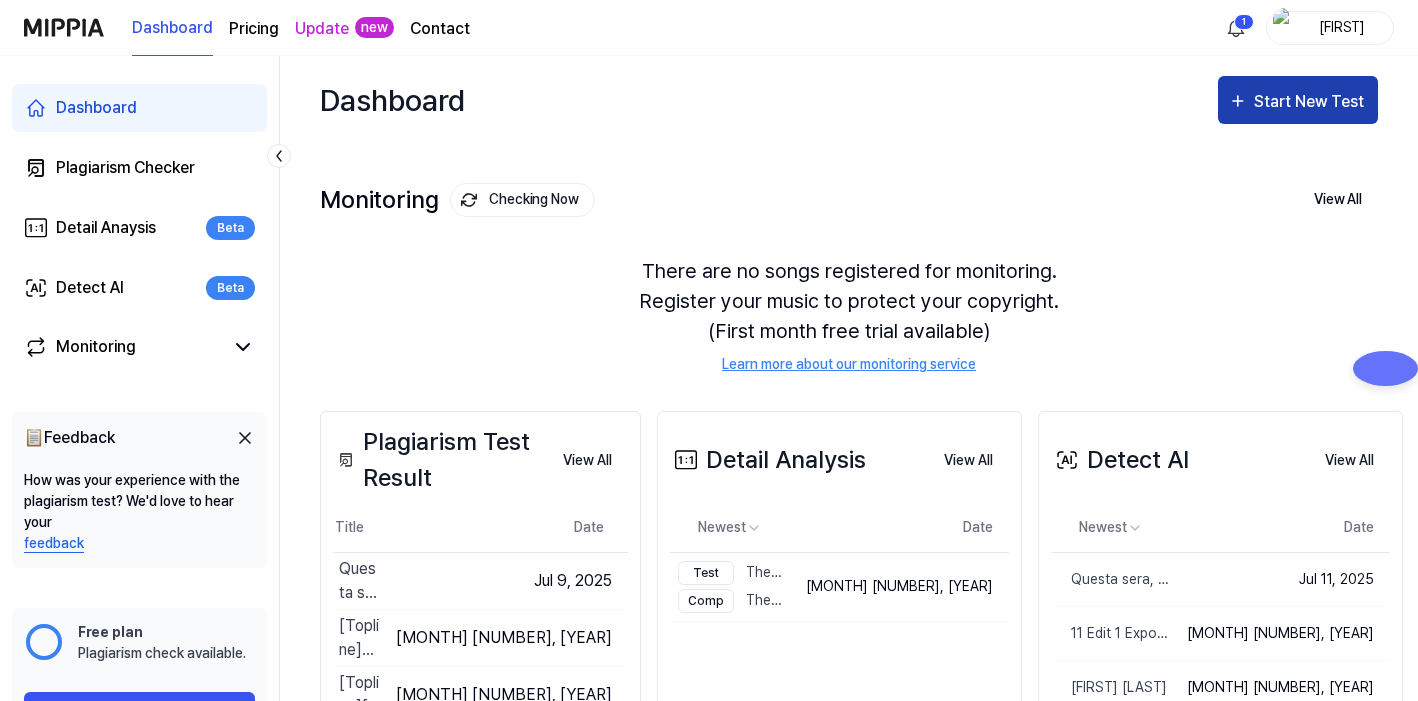 click on "Start New Test" at bounding box center (1311, 102) 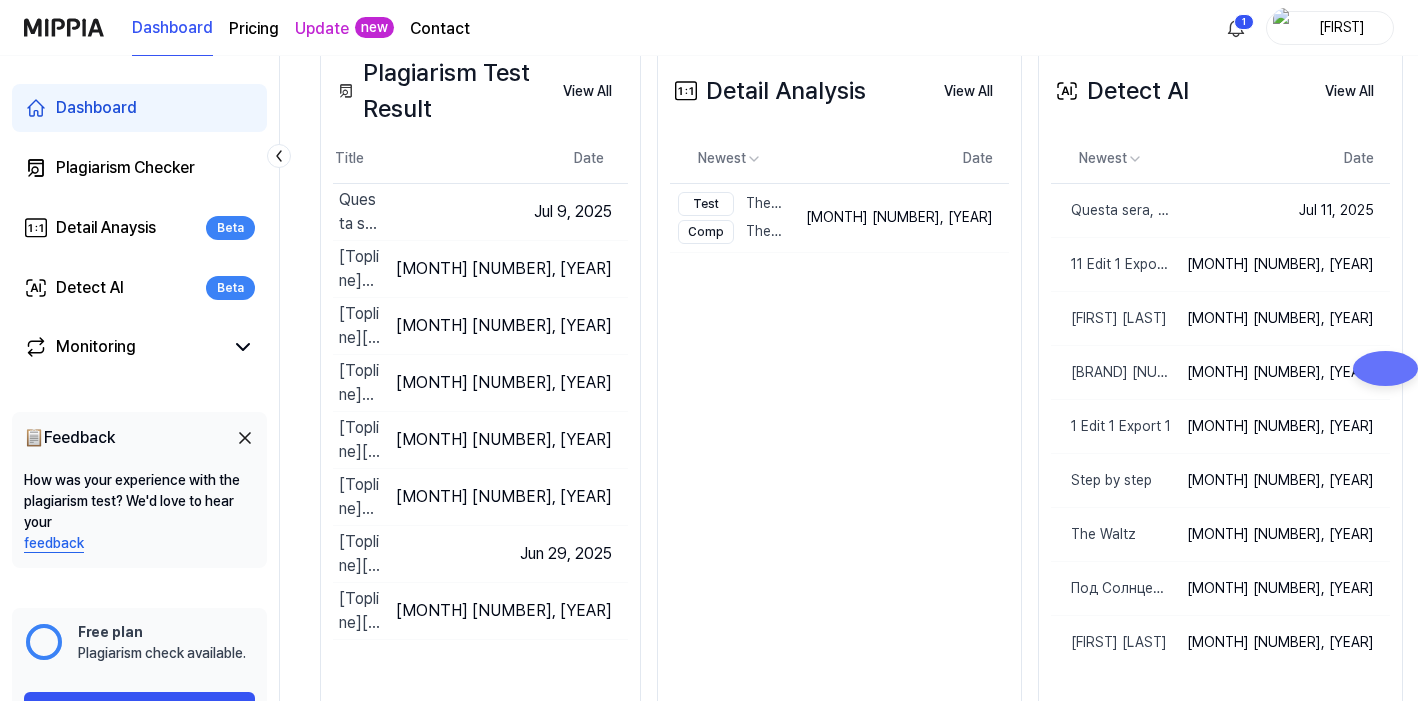 scroll, scrollTop: 383, scrollLeft: 0, axis: vertical 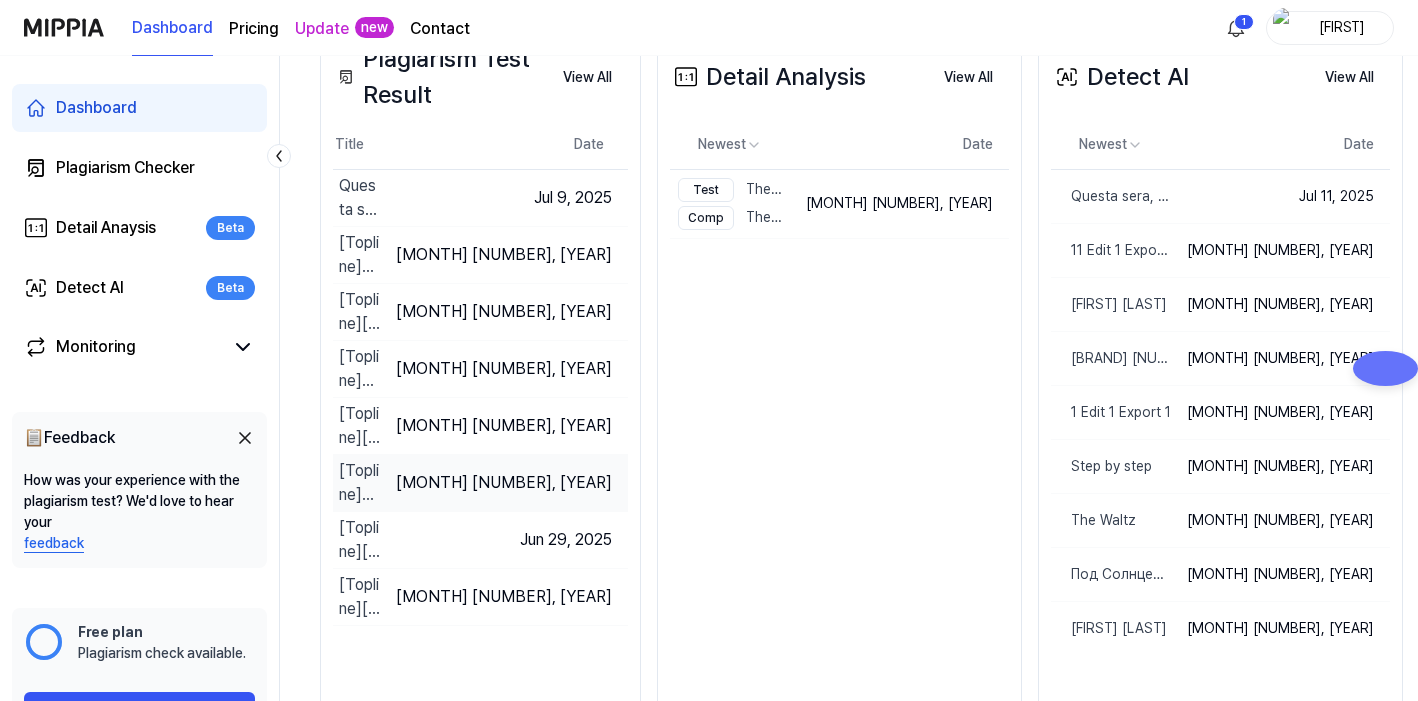 click on "[Topline] Dance With Me" at bounding box center [359, 483] 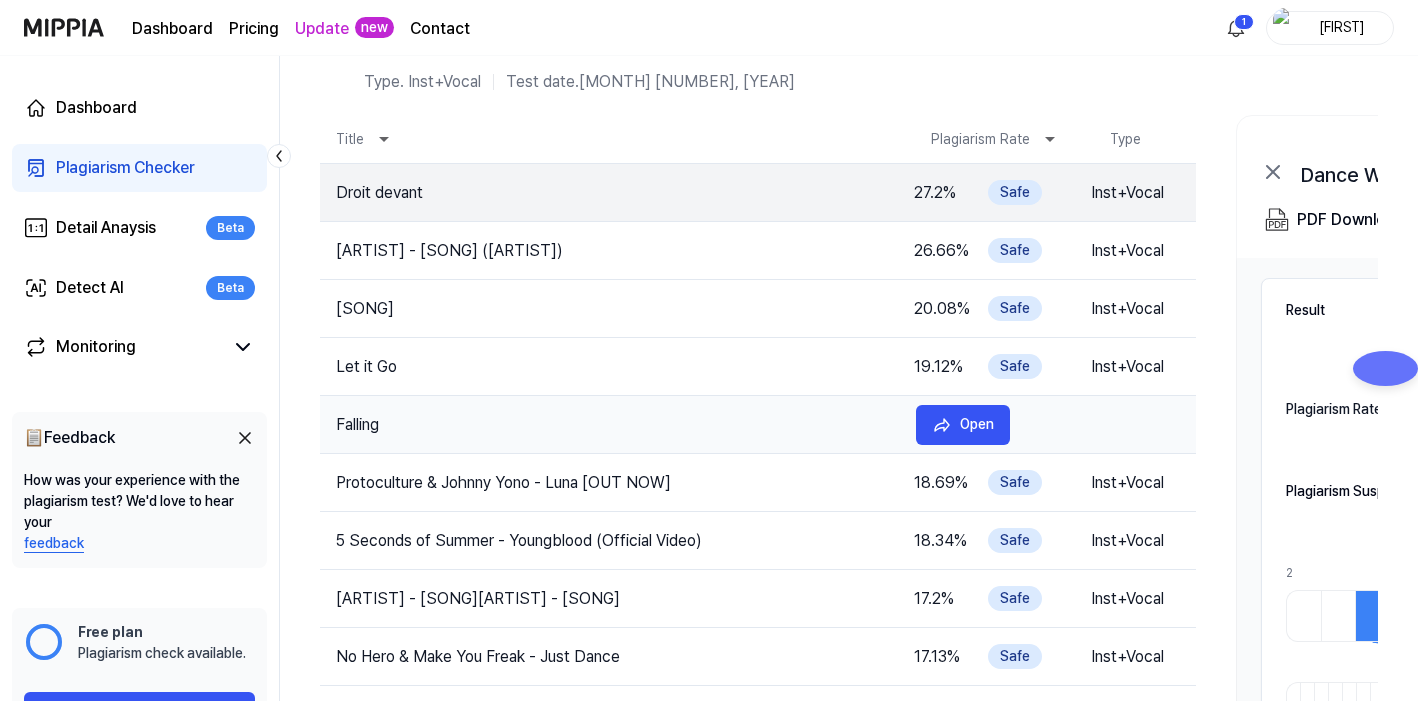scroll, scrollTop: 82, scrollLeft: 0, axis: vertical 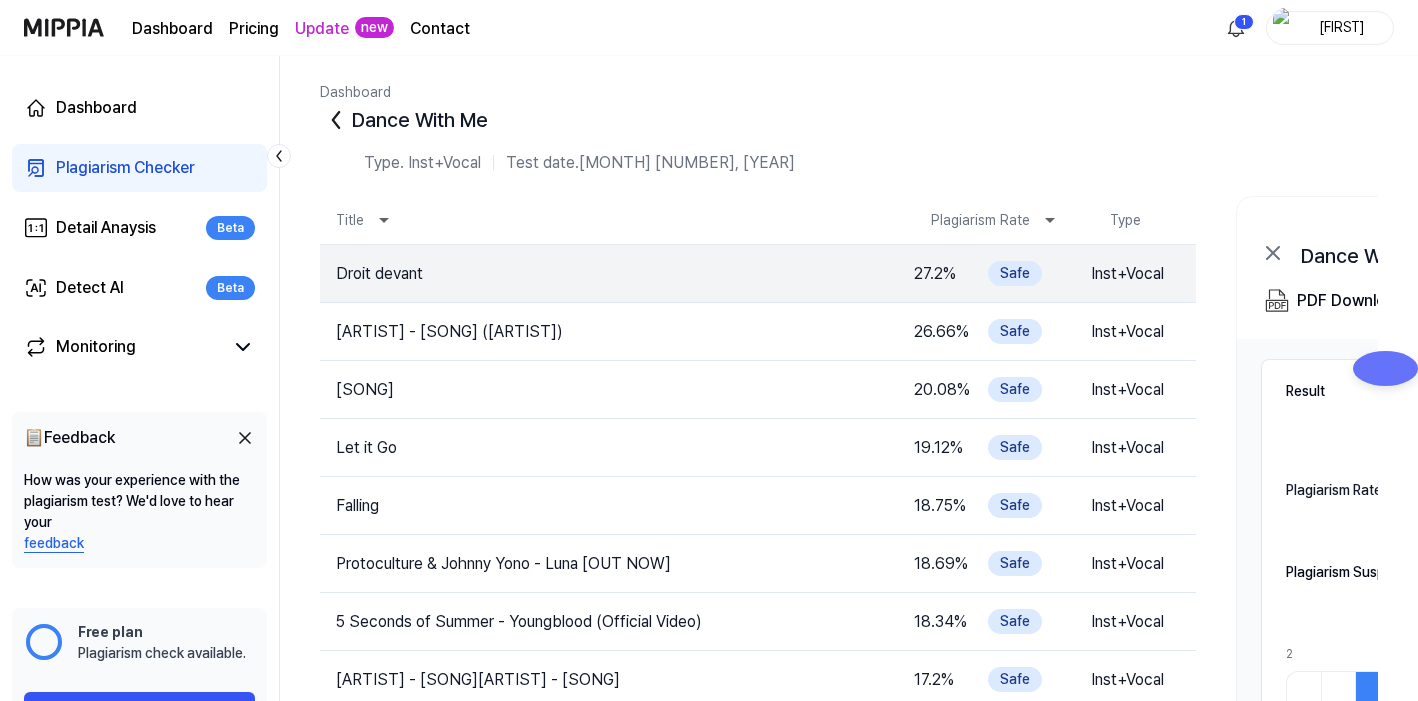 click 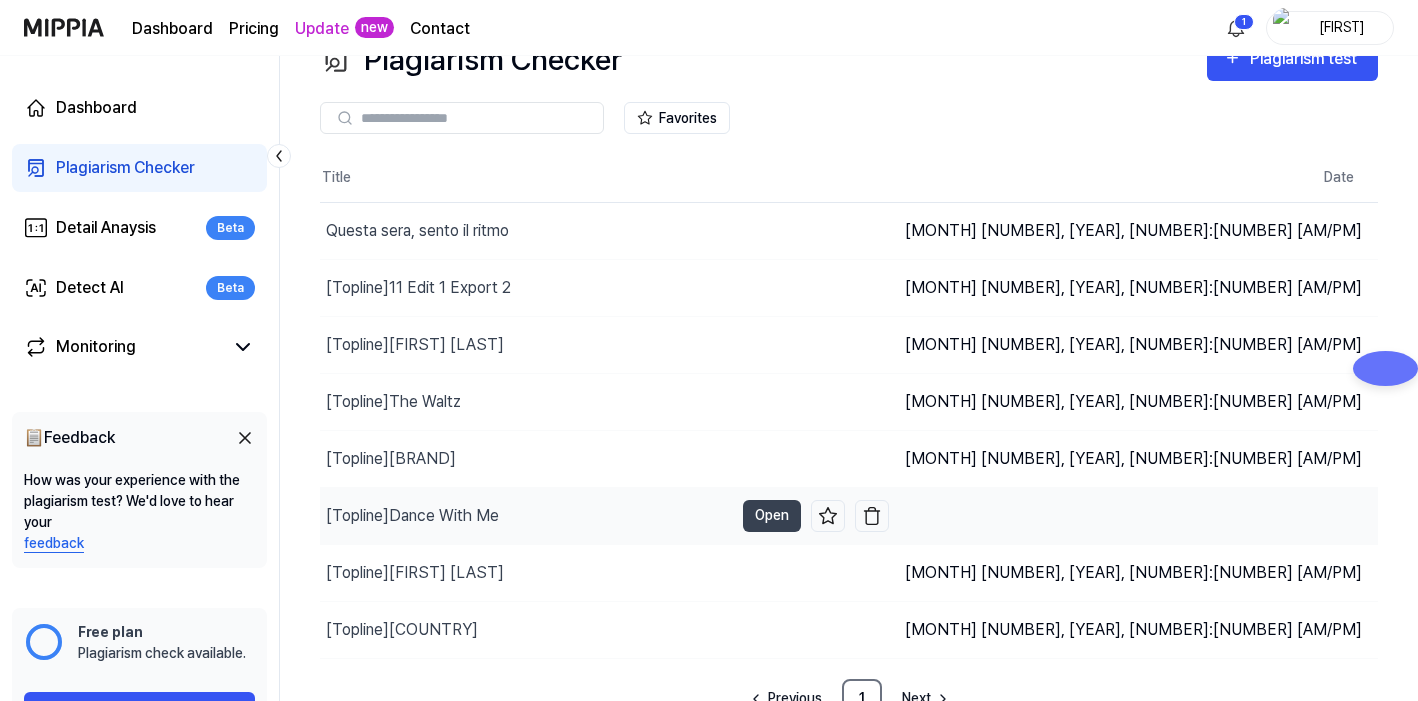 scroll, scrollTop: 60, scrollLeft: 0, axis: vertical 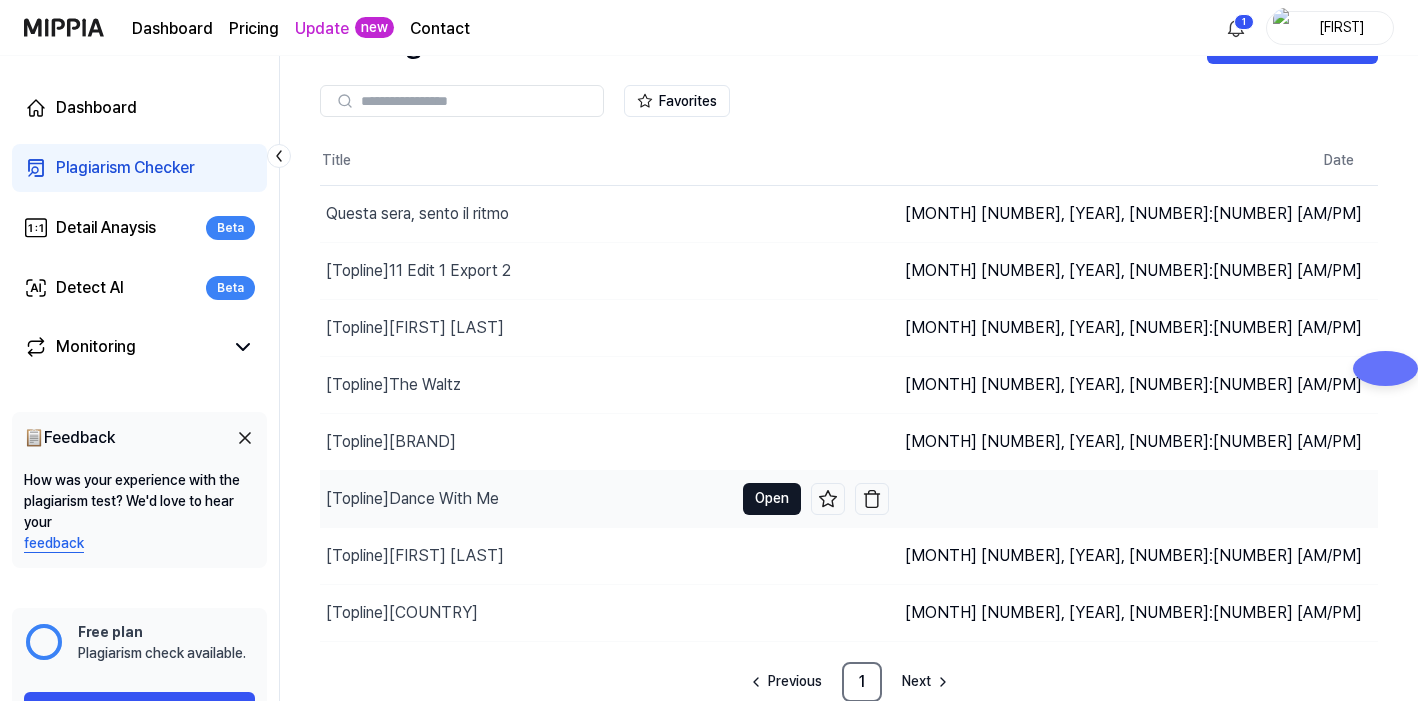 click on "Open" at bounding box center [772, 499] 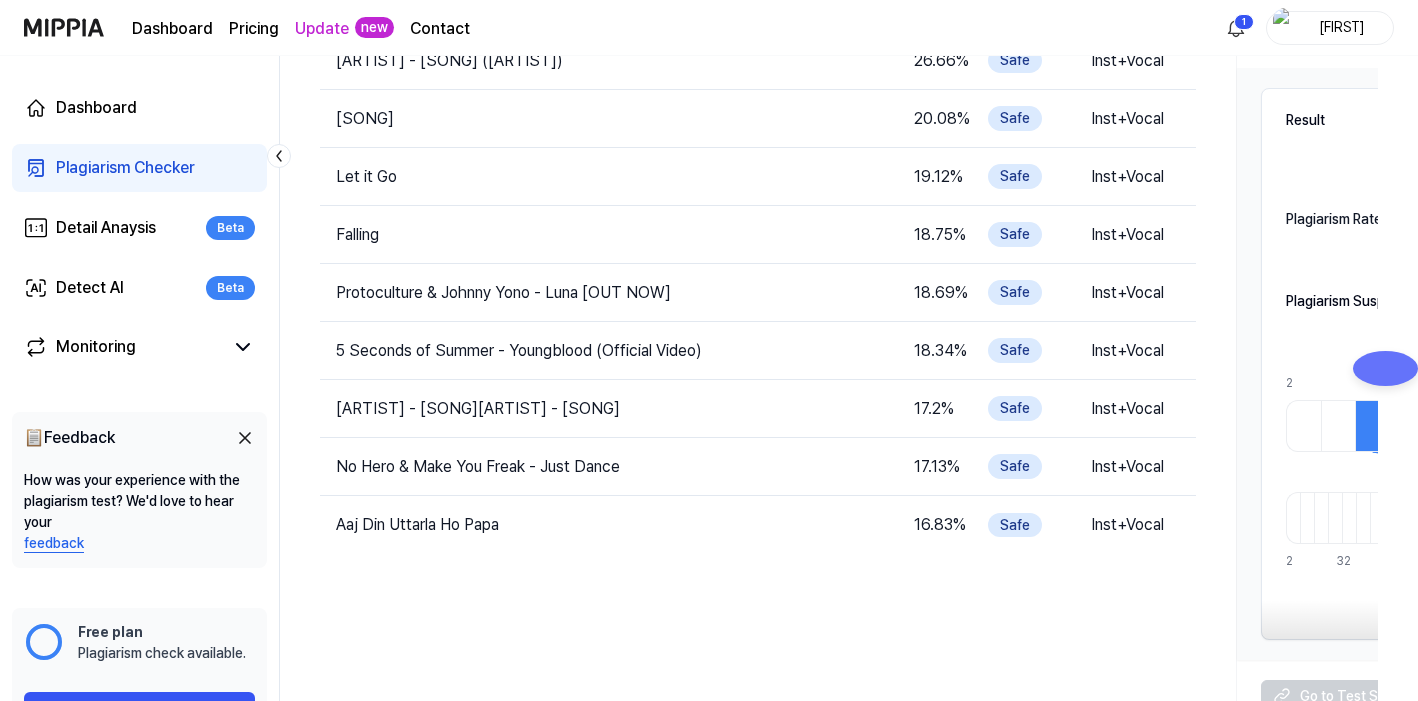 scroll, scrollTop: 311, scrollLeft: 0, axis: vertical 